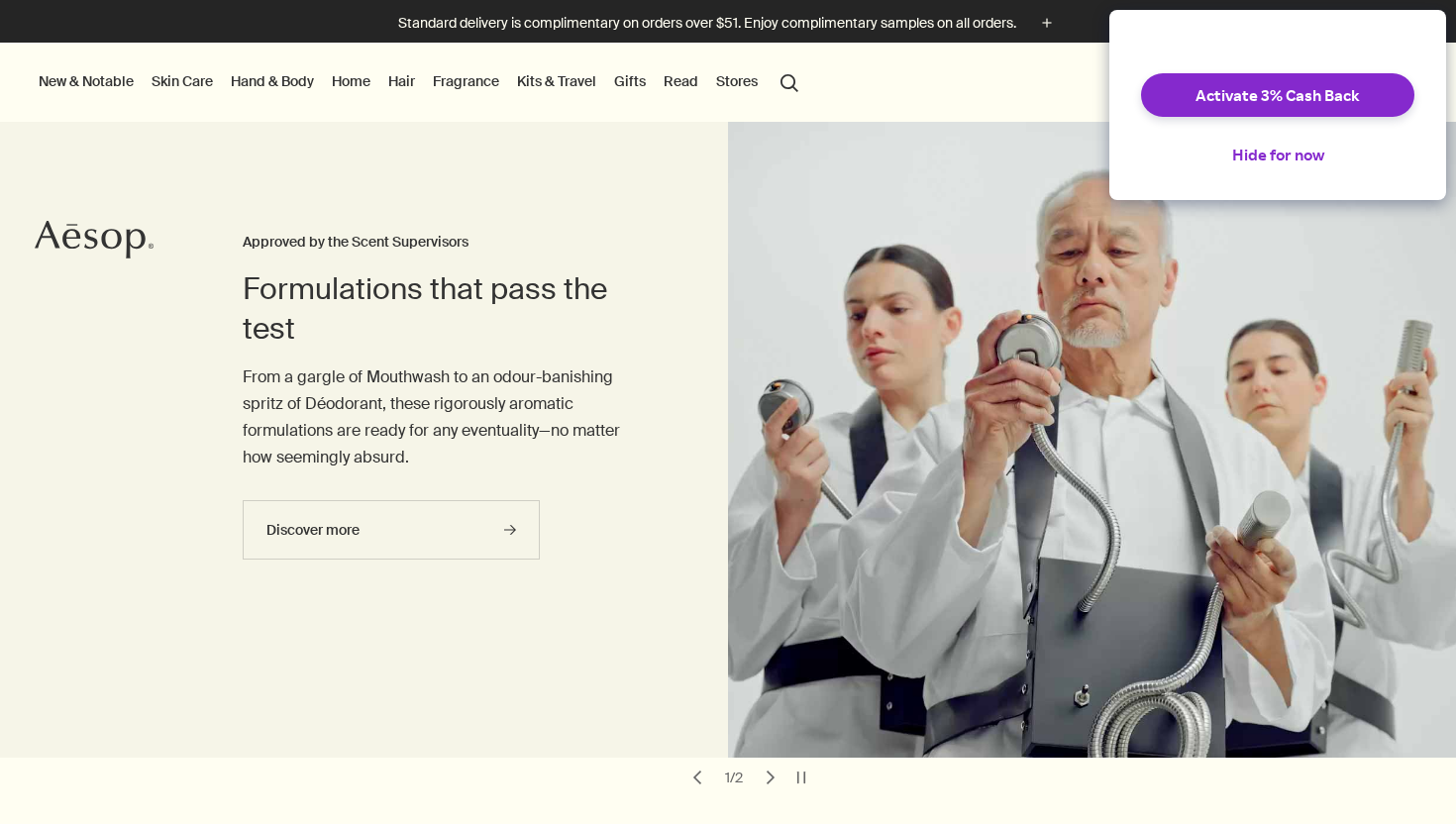 scroll, scrollTop: 0, scrollLeft: 0, axis: both 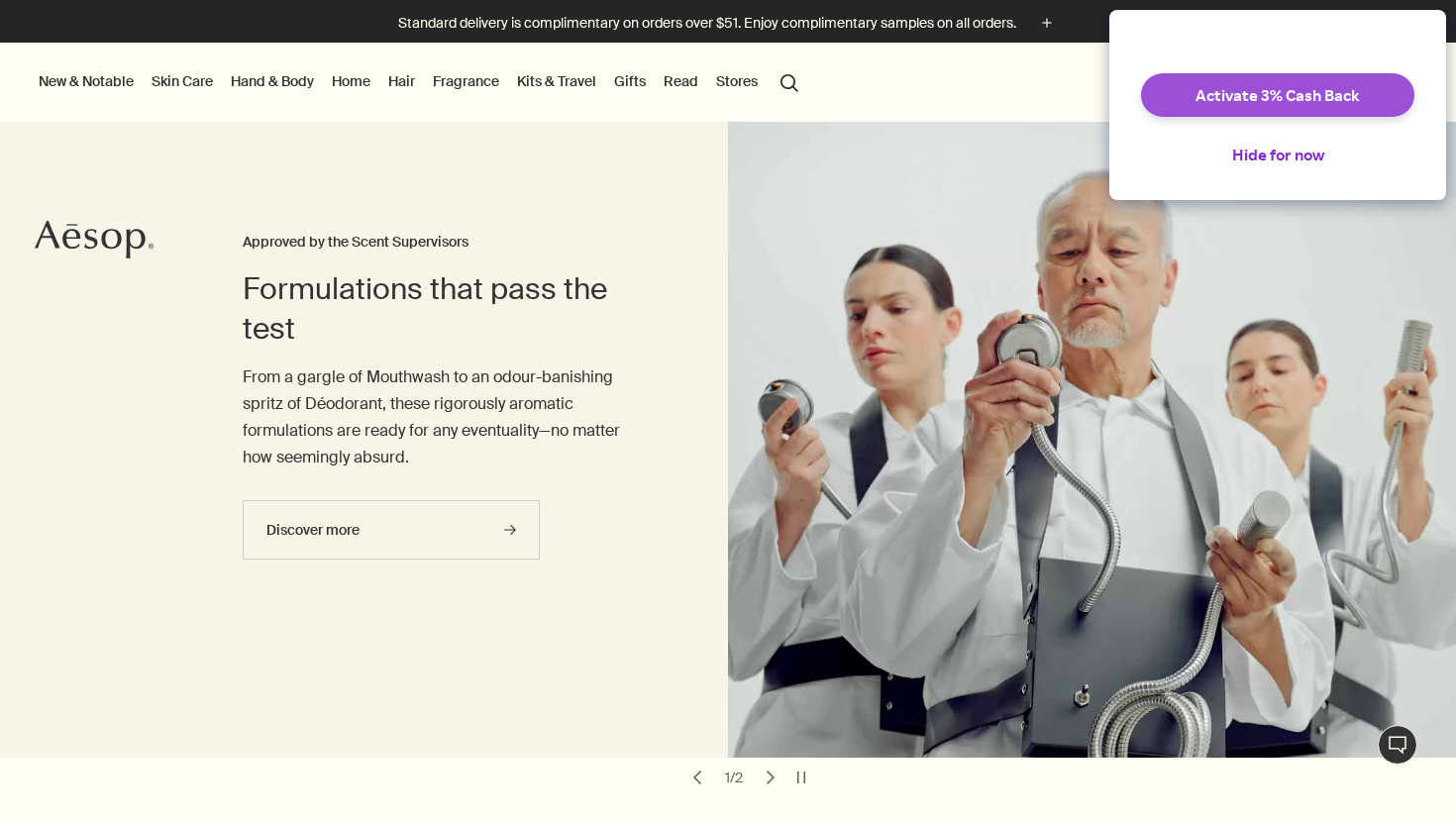 click on "Activate 3% Cash Back" at bounding box center [1278, 95] 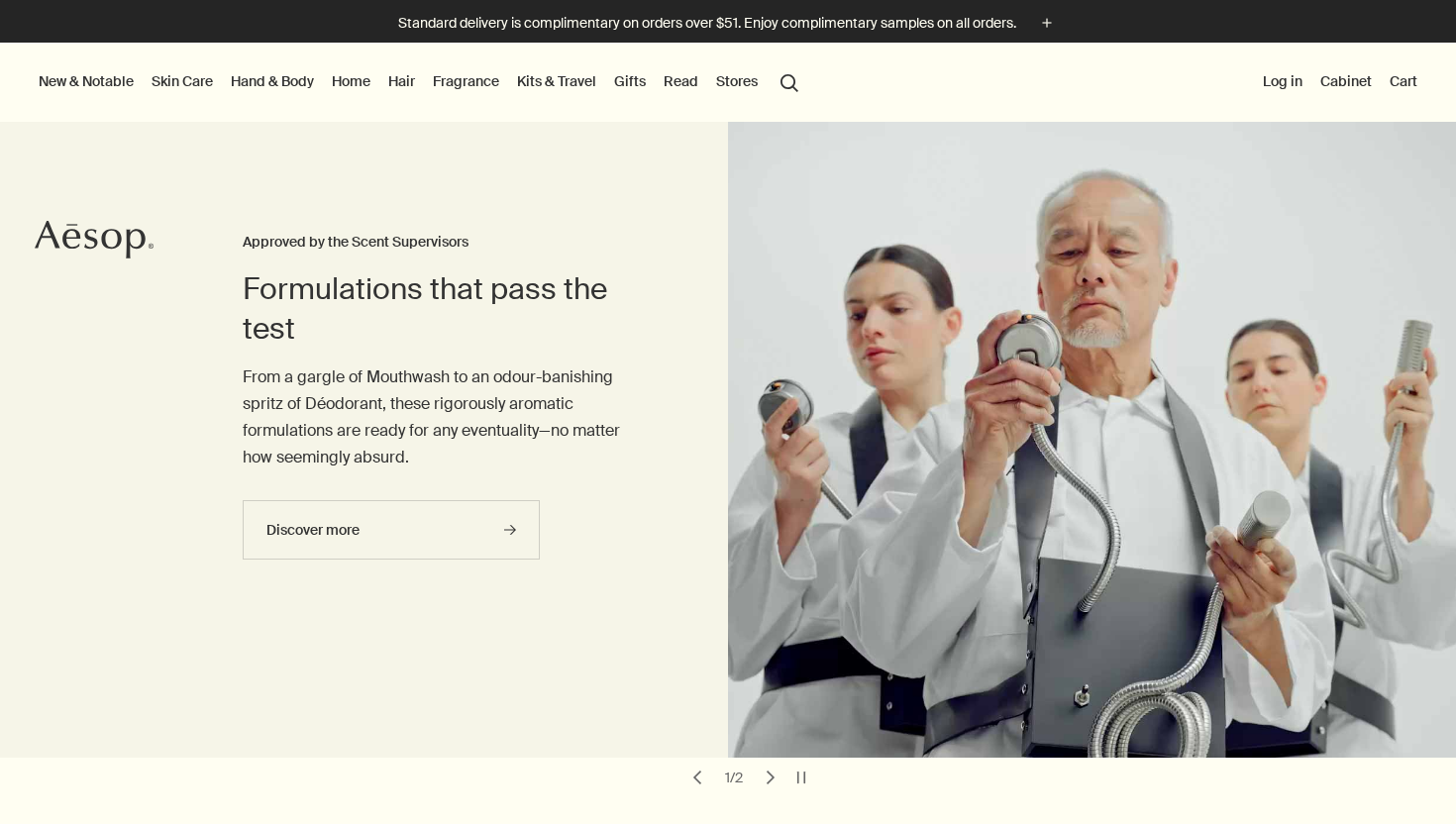 scroll, scrollTop: 0, scrollLeft: 0, axis: both 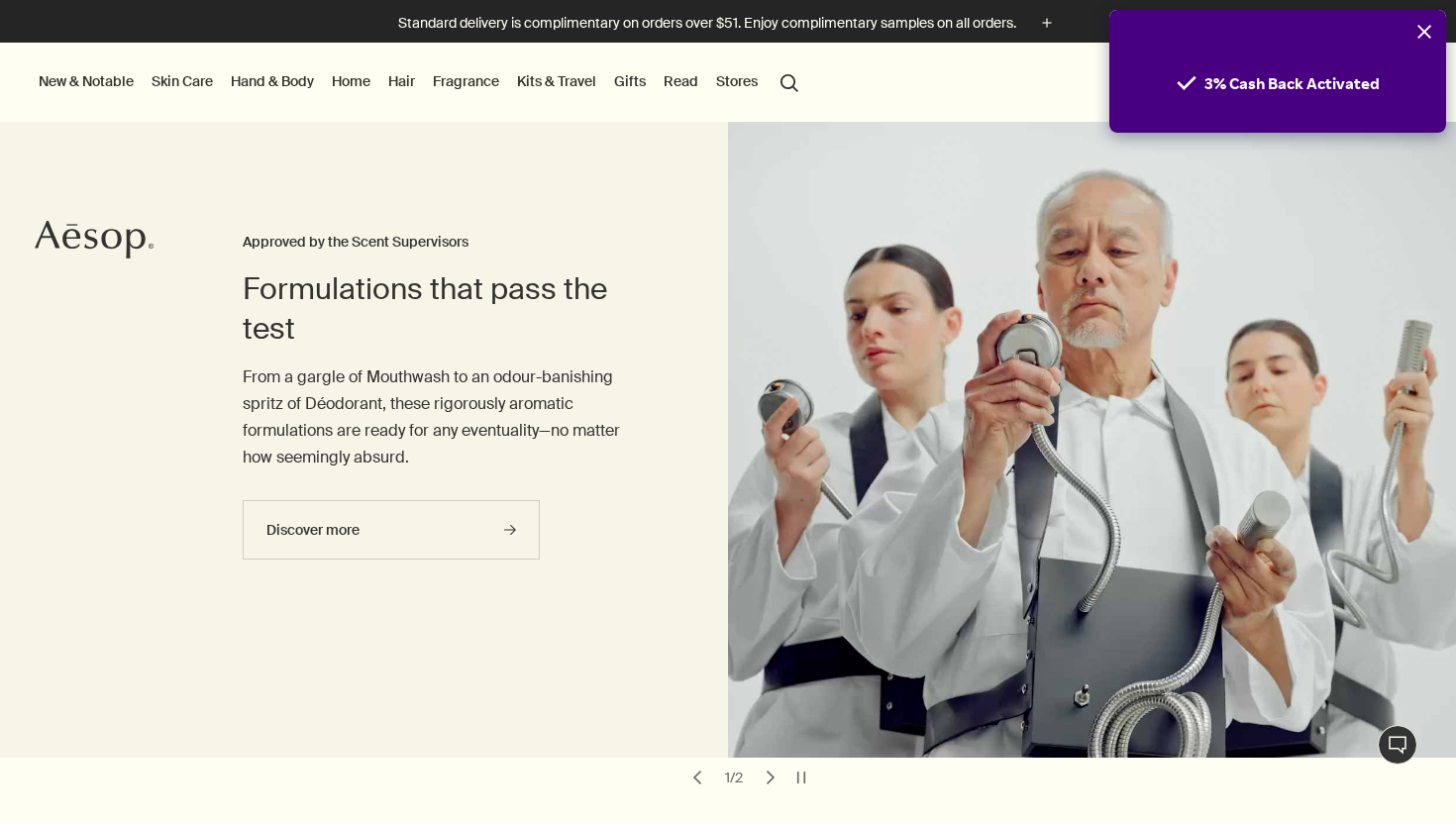 click at bounding box center [1424, 32] 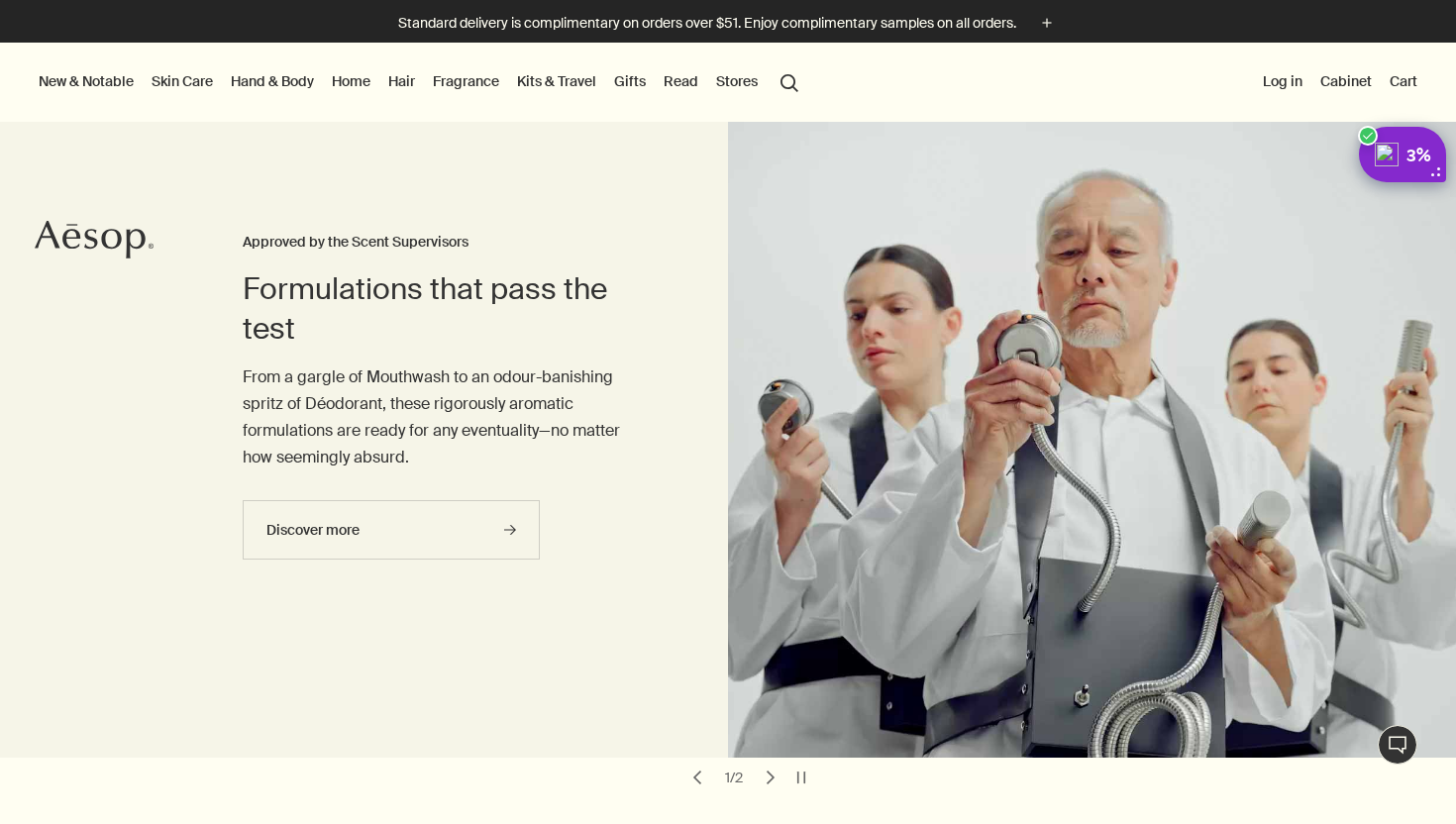 click on "New & Notable" at bounding box center (86, 81) 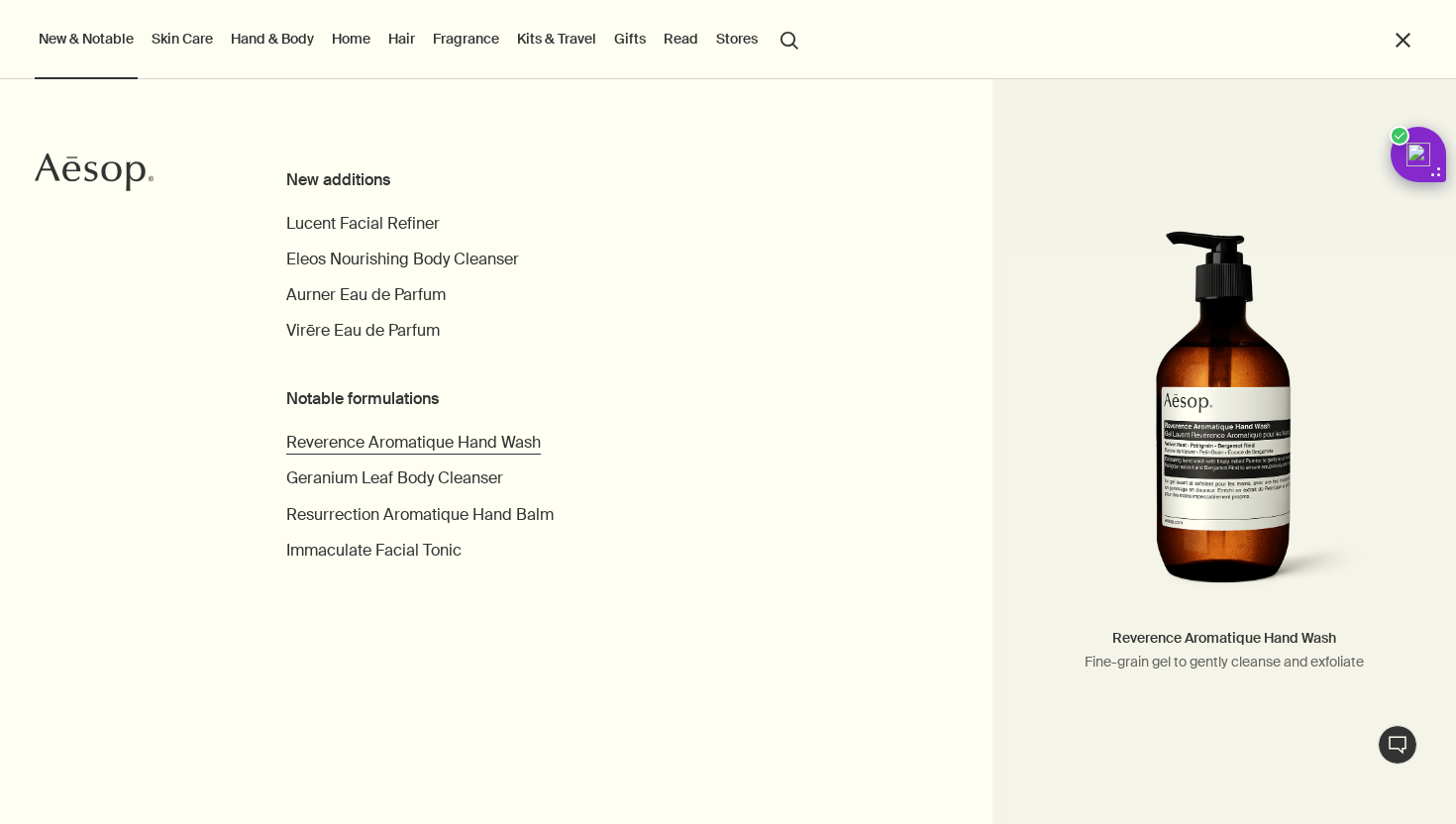 click on "Reverence Aromatique Hand Wash" at bounding box center [413, 442] 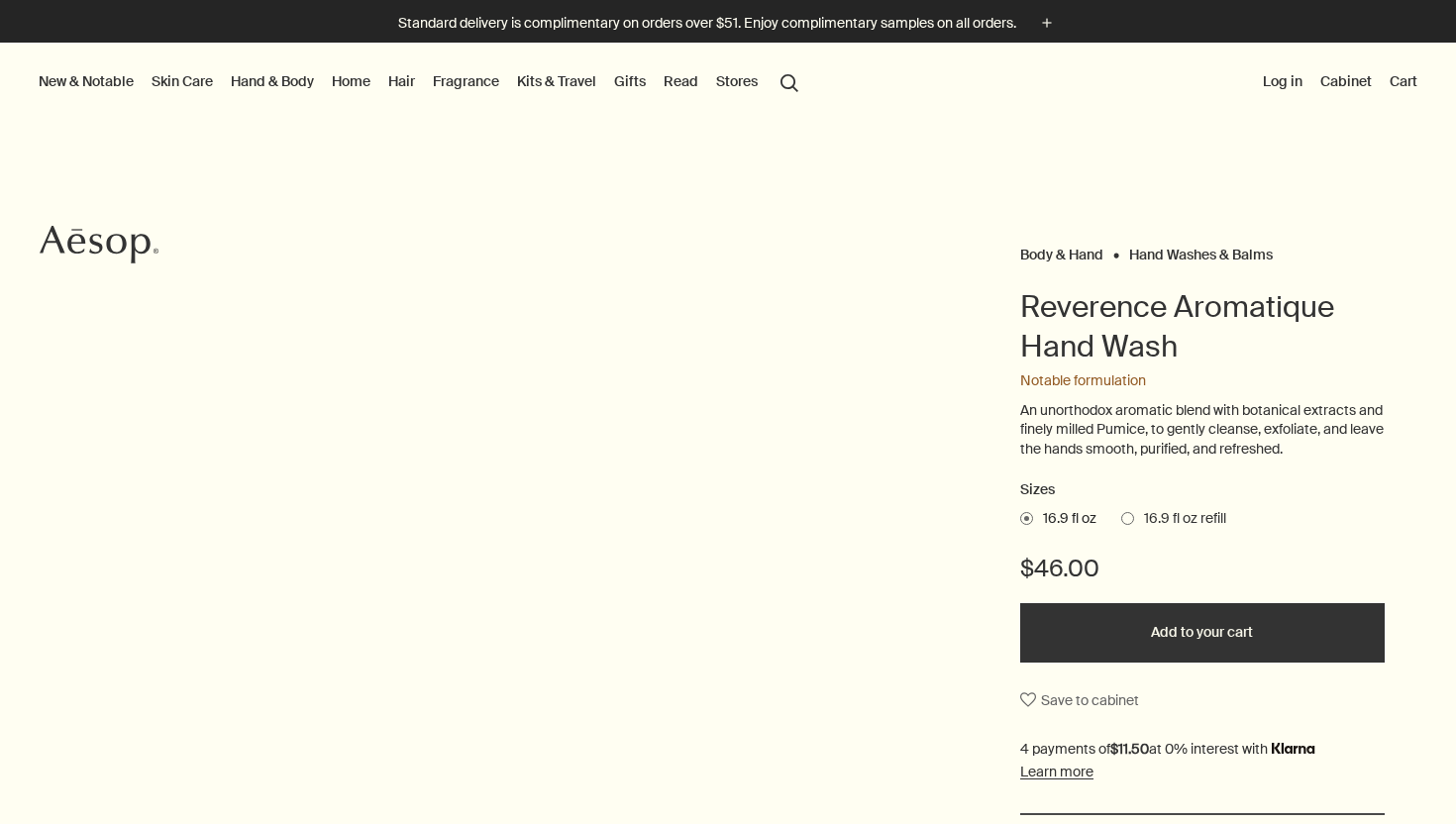 scroll, scrollTop: 0, scrollLeft: 0, axis: both 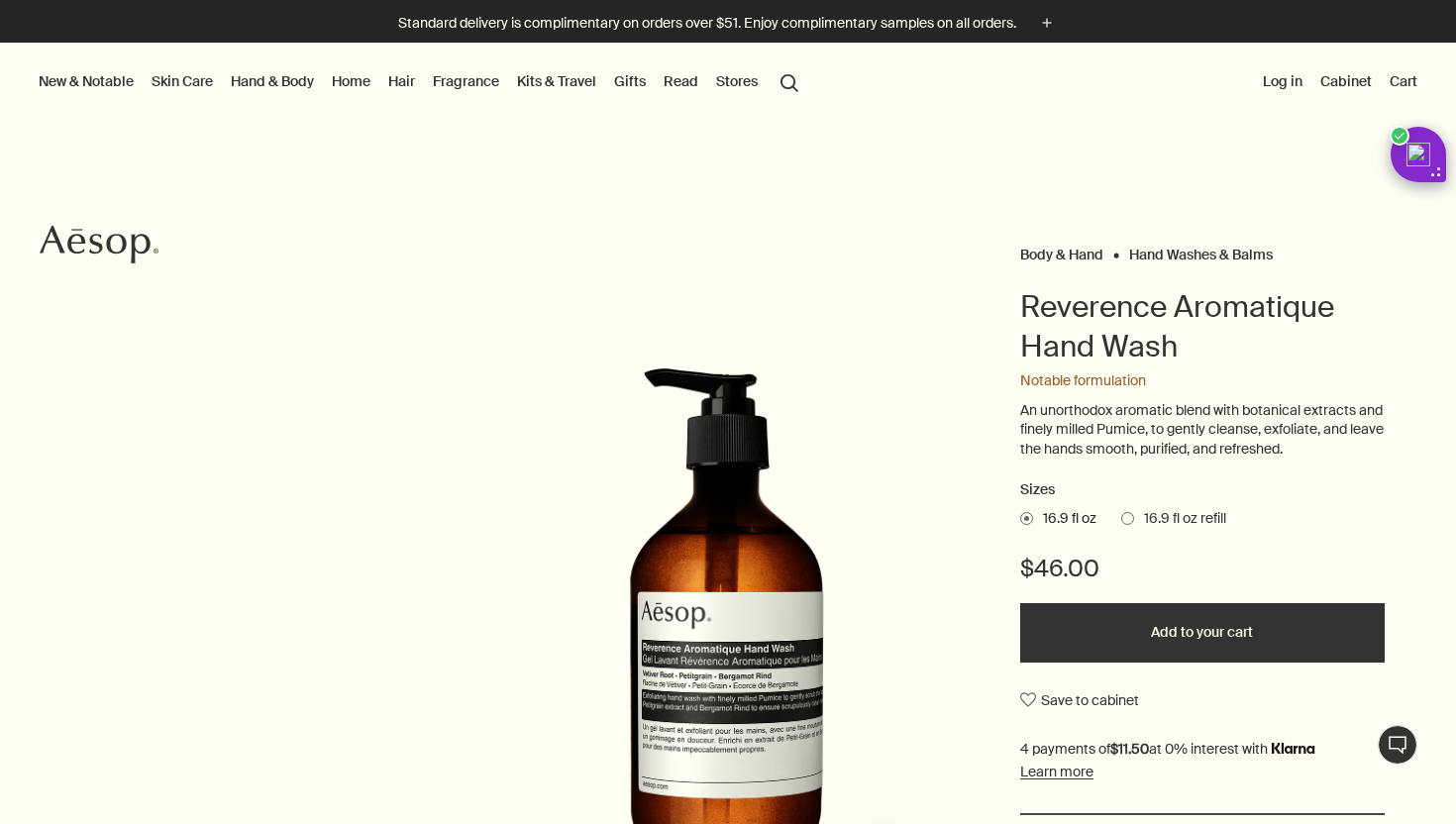 click on "Kits & Travel" at bounding box center (557, 81) 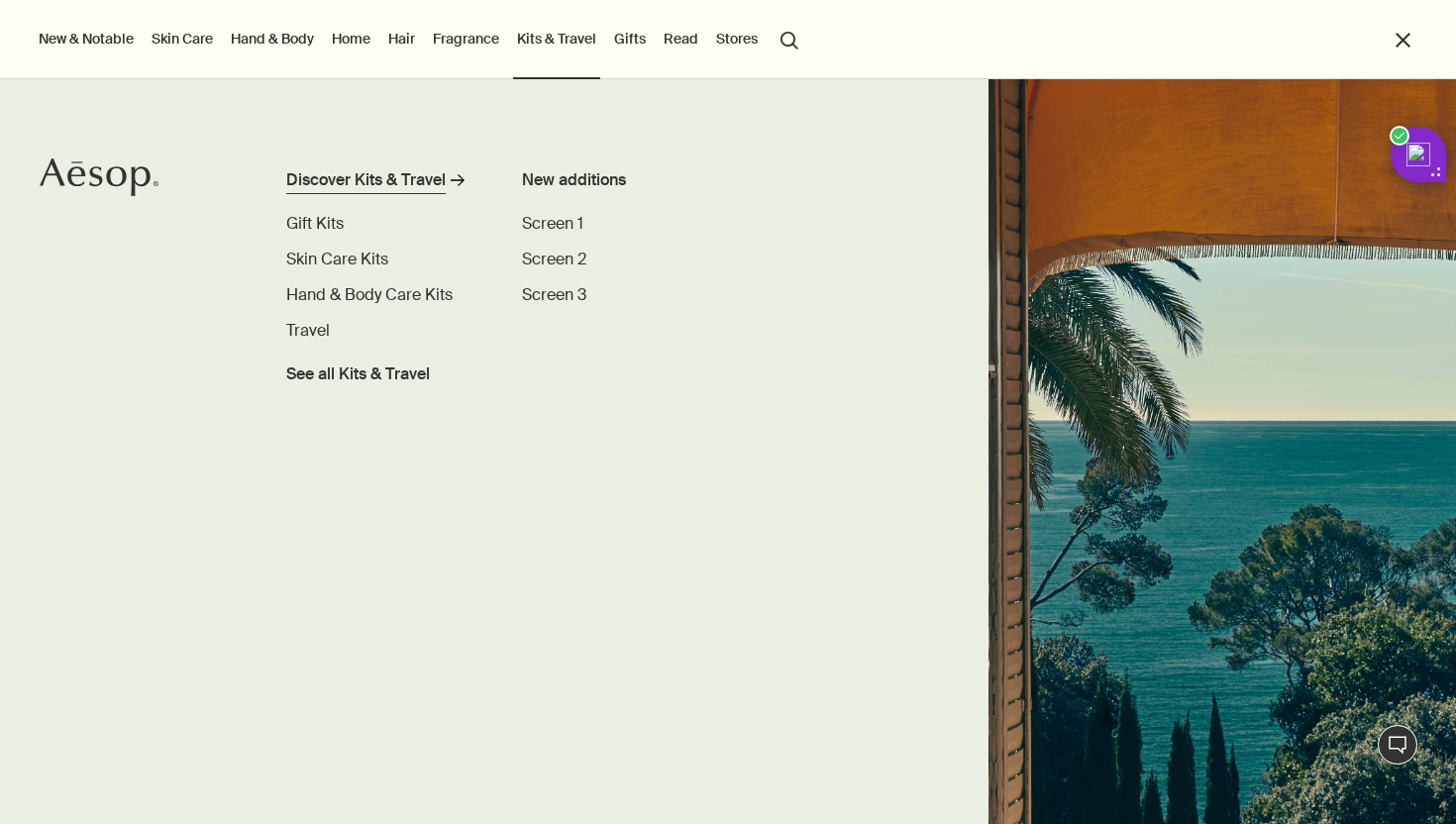 click on "Discover Kits & Travel" at bounding box center (365, 180) 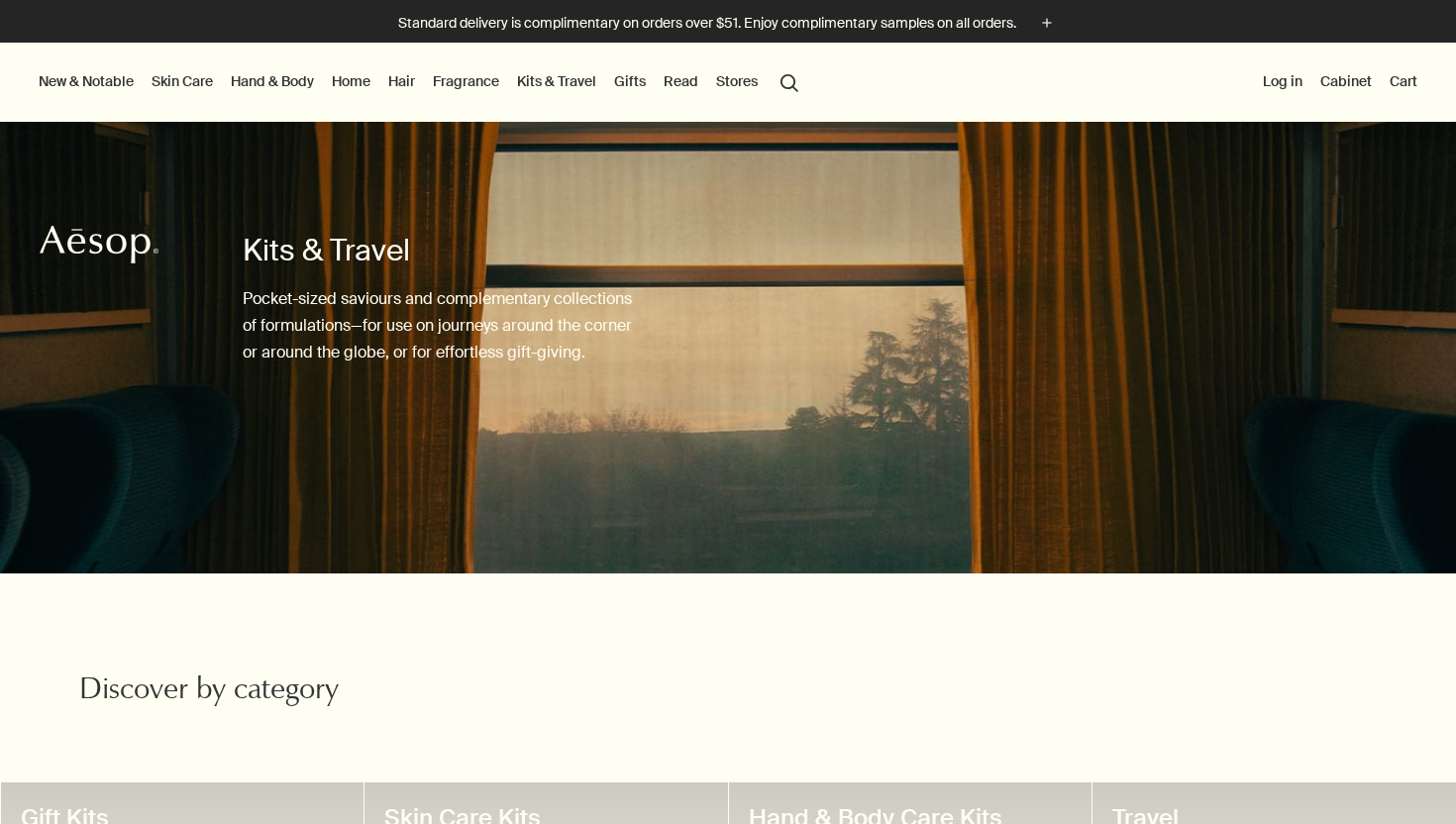 scroll, scrollTop: 0, scrollLeft: 0, axis: both 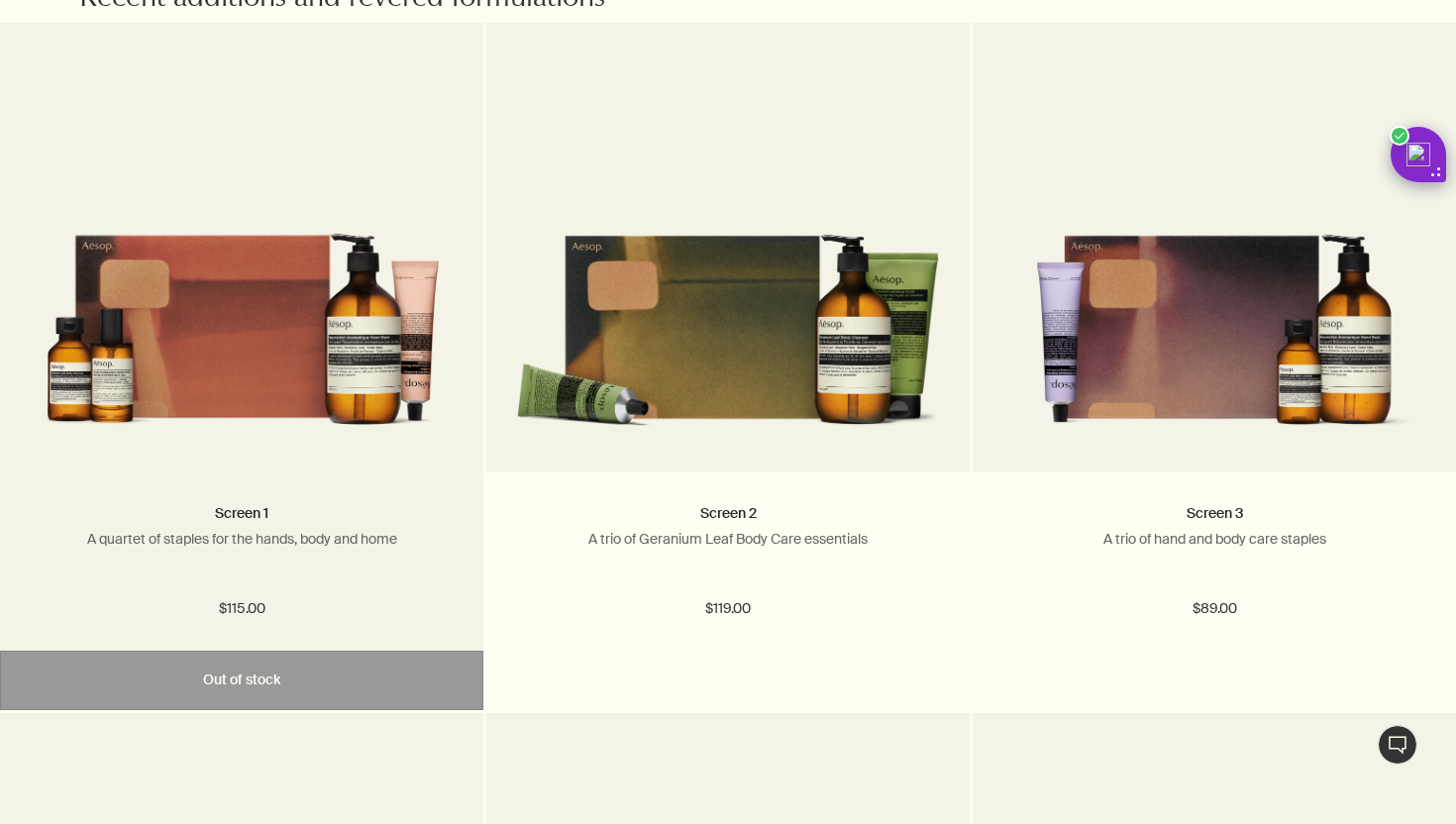 click at bounding box center [242, 314] 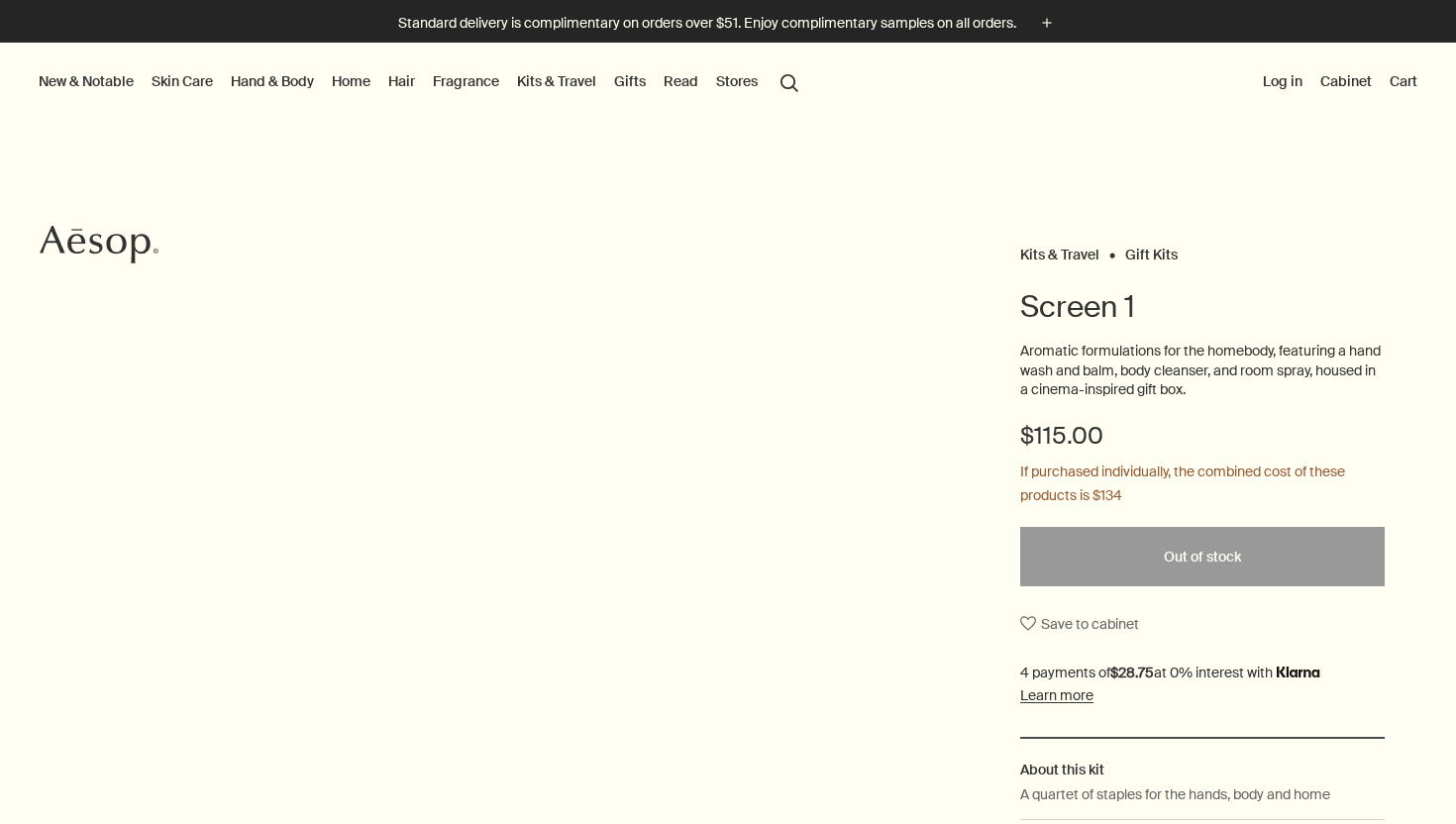 scroll, scrollTop: 0, scrollLeft: 0, axis: both 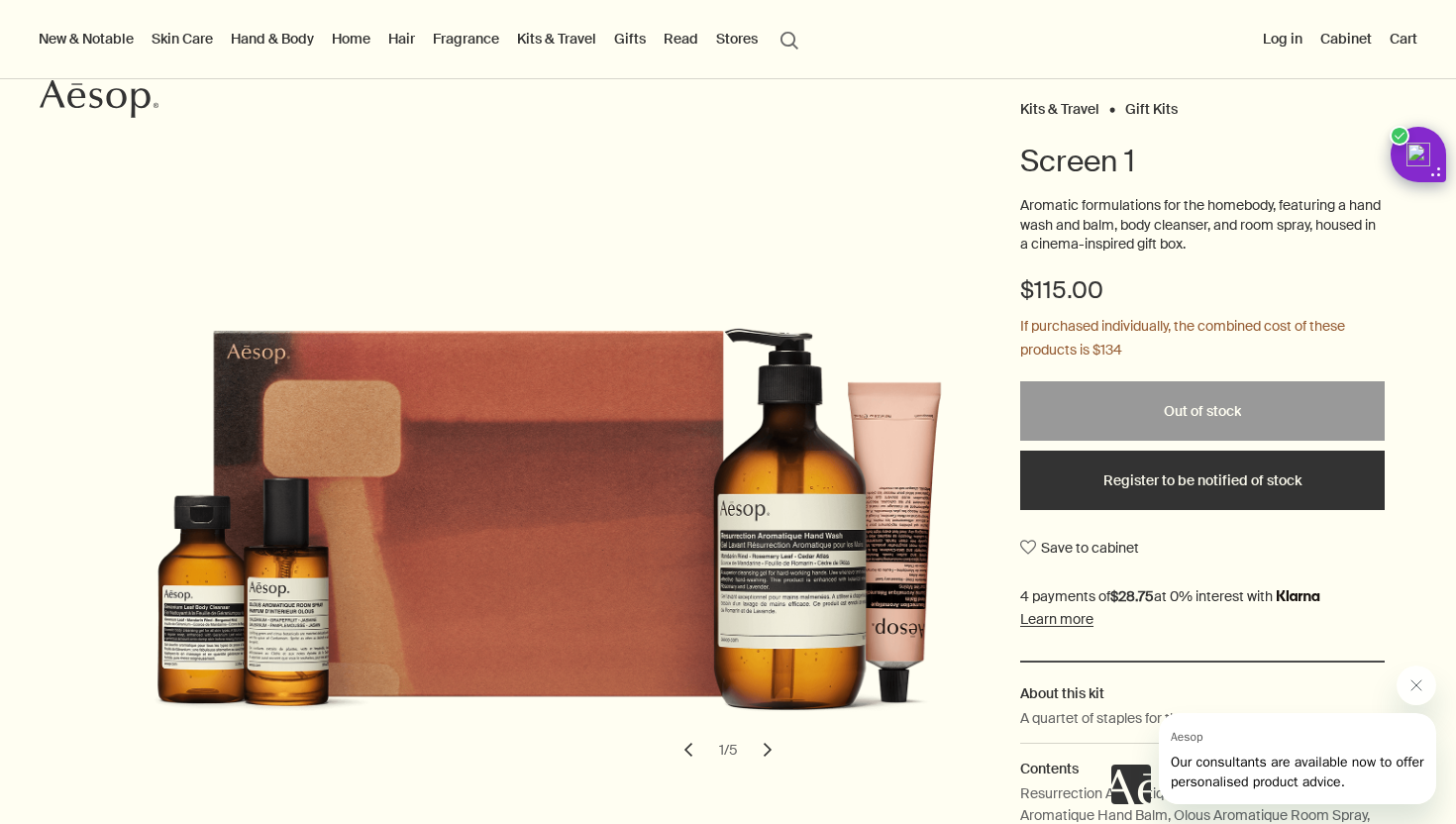 click on "Register to be notified of stock" at bounding box center (1202, 480) 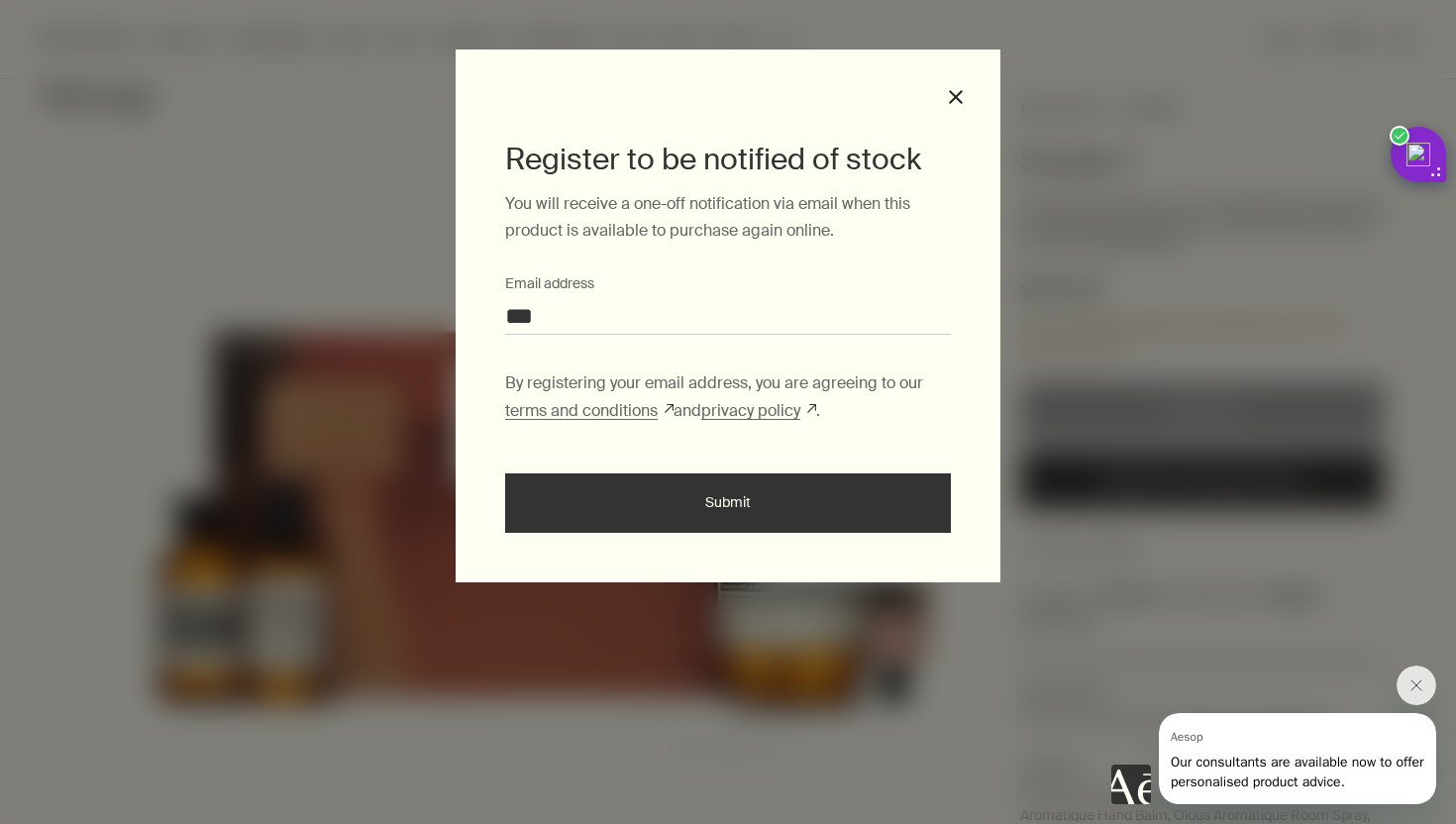 type on "**********" 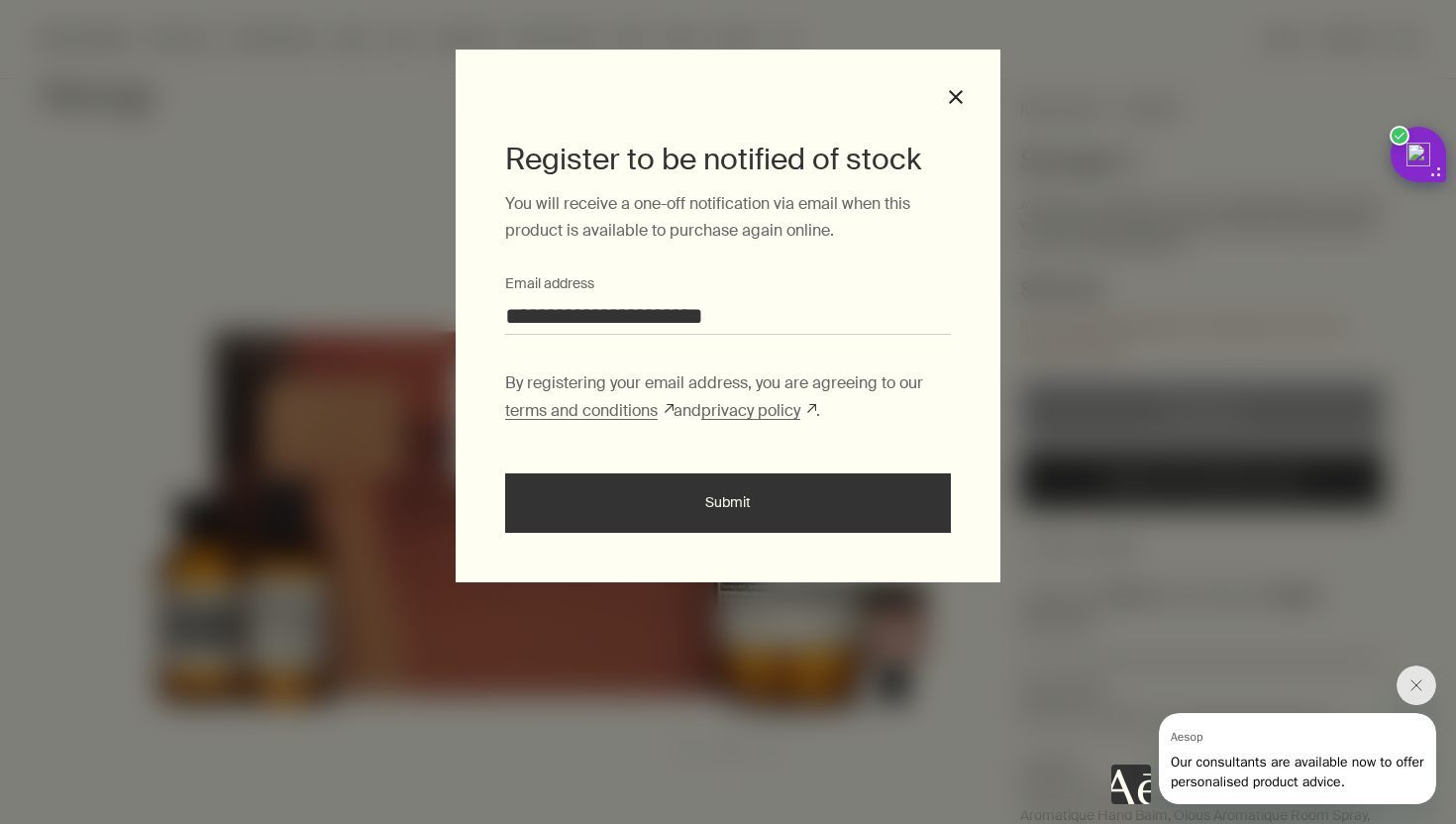 click on "Submit" at bounding box center (728, 503) 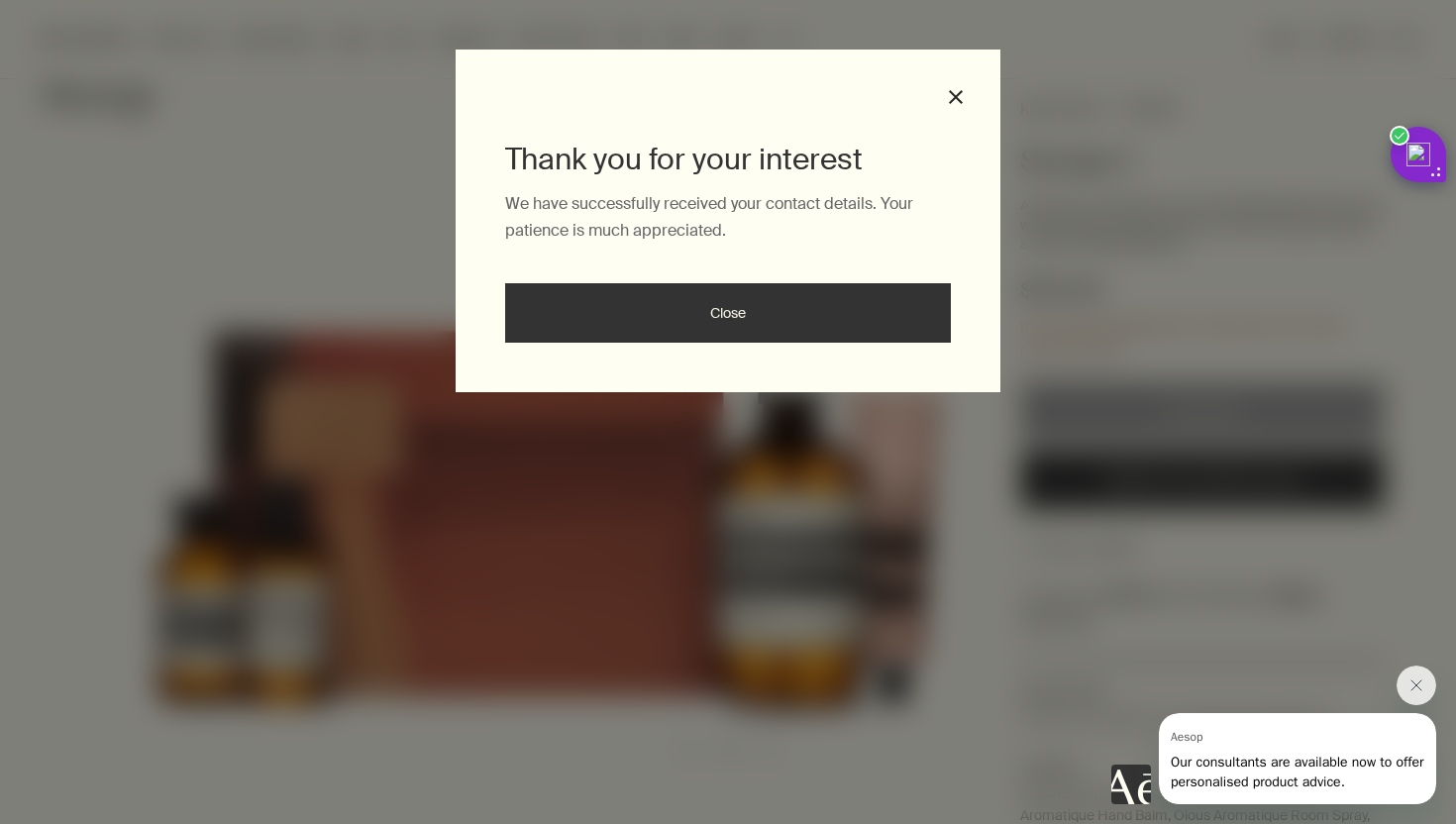 click on "Close" at bounding box center (728, 313) 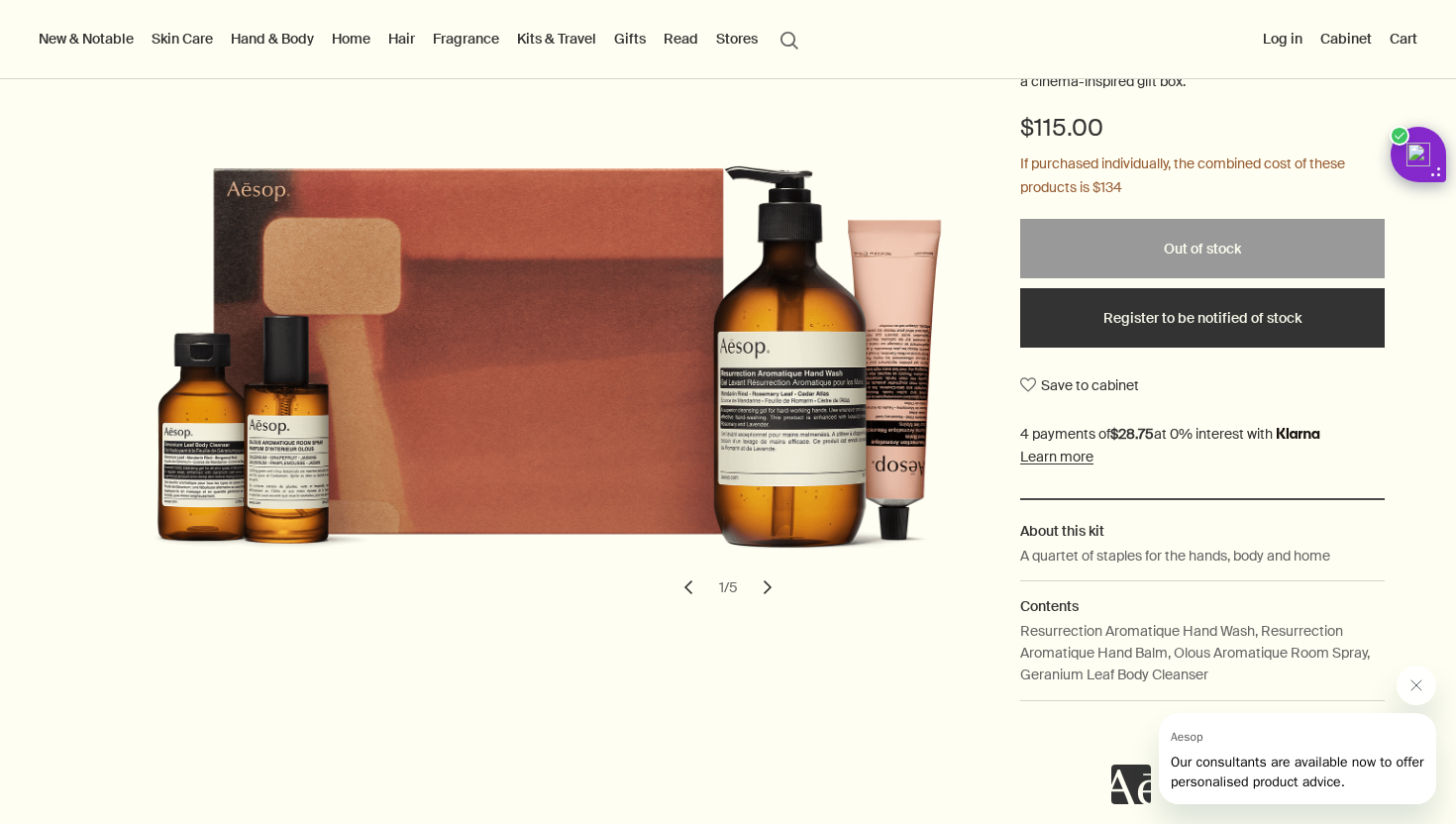 scroll, scrollTop: 309, scrollLeft: 0, axis: vertical 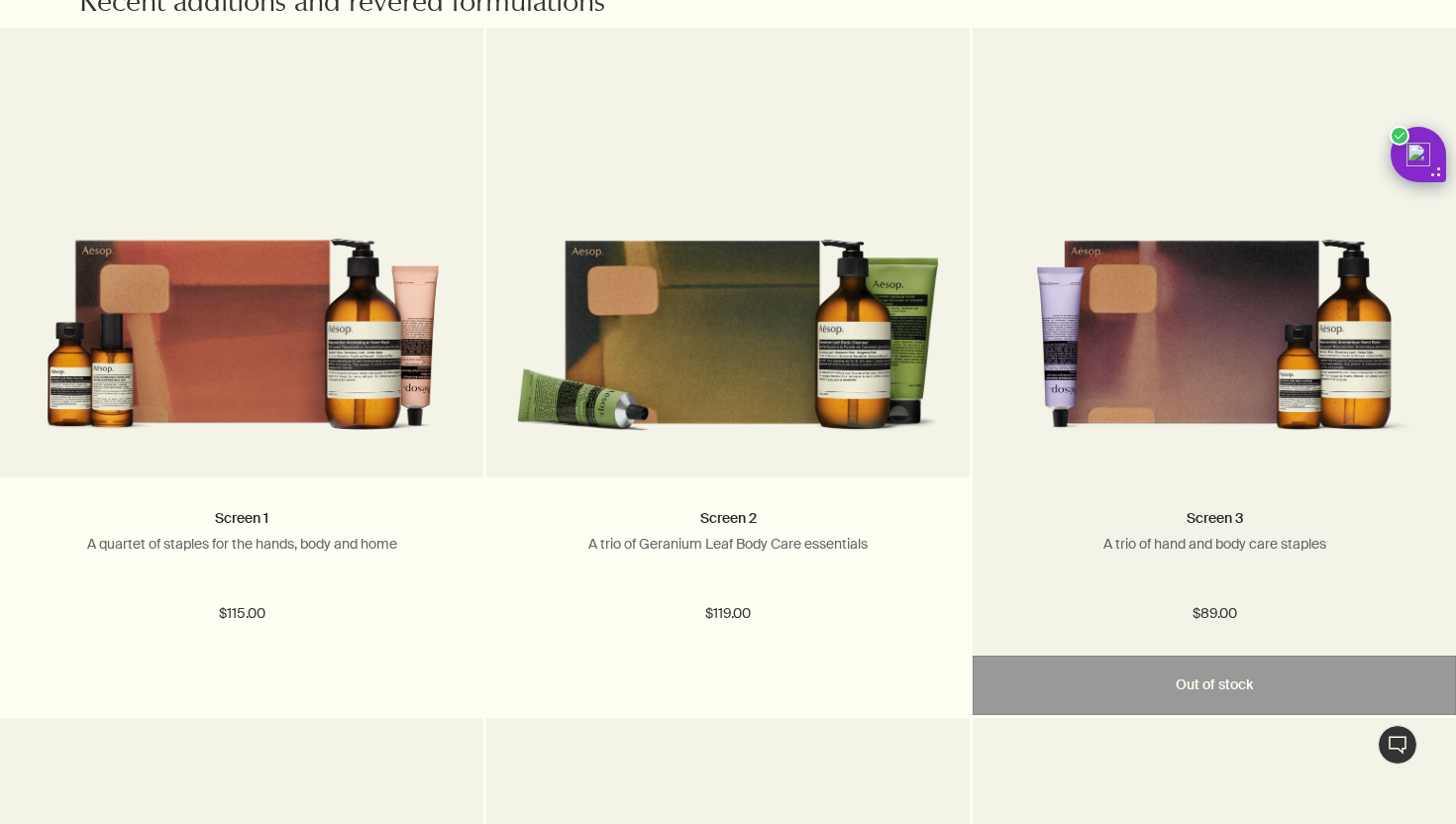 click at bounding box center (1214, 319) 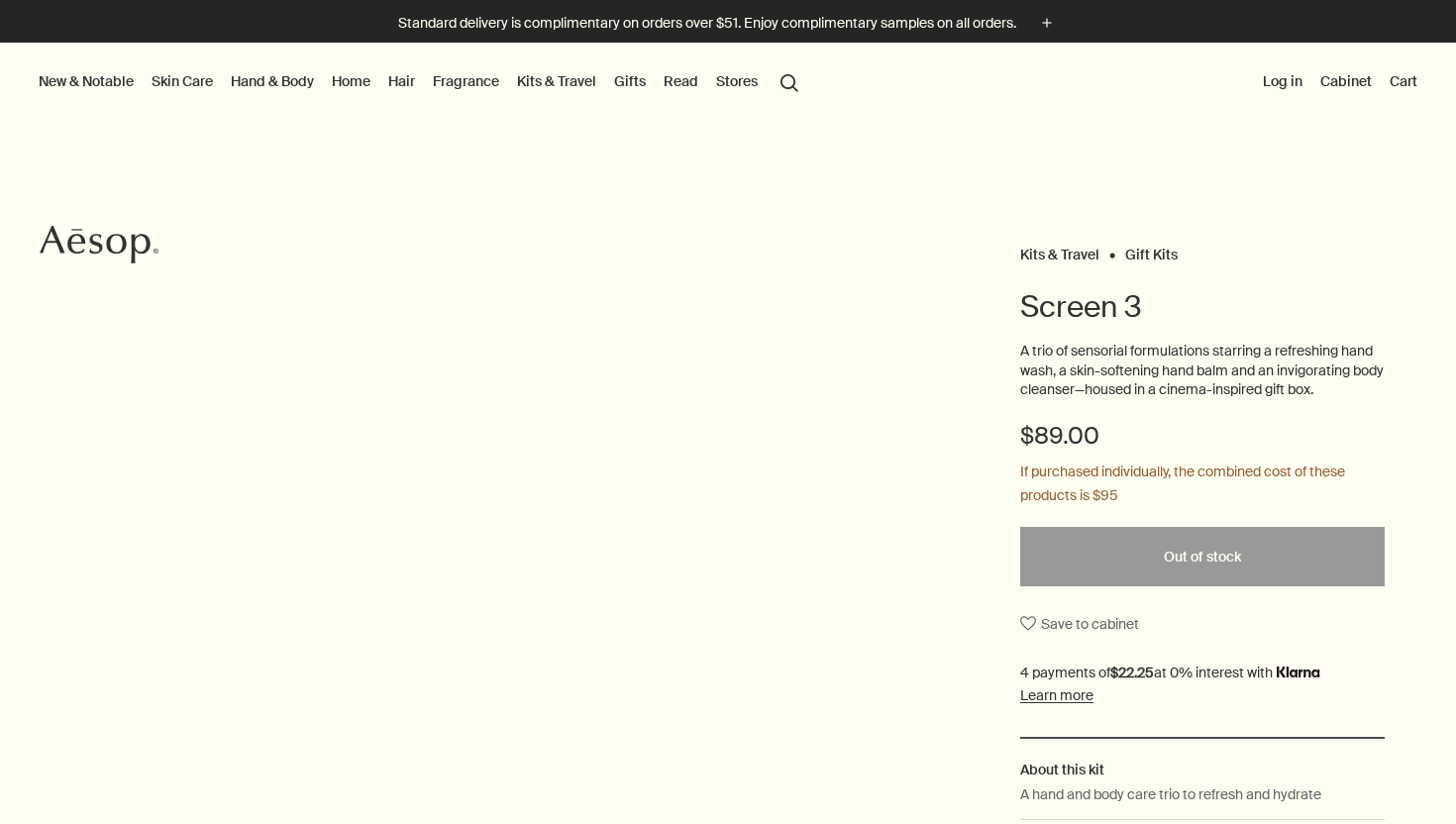 scroll, scrollTop: 0, scrollLeft: 0, axis: both 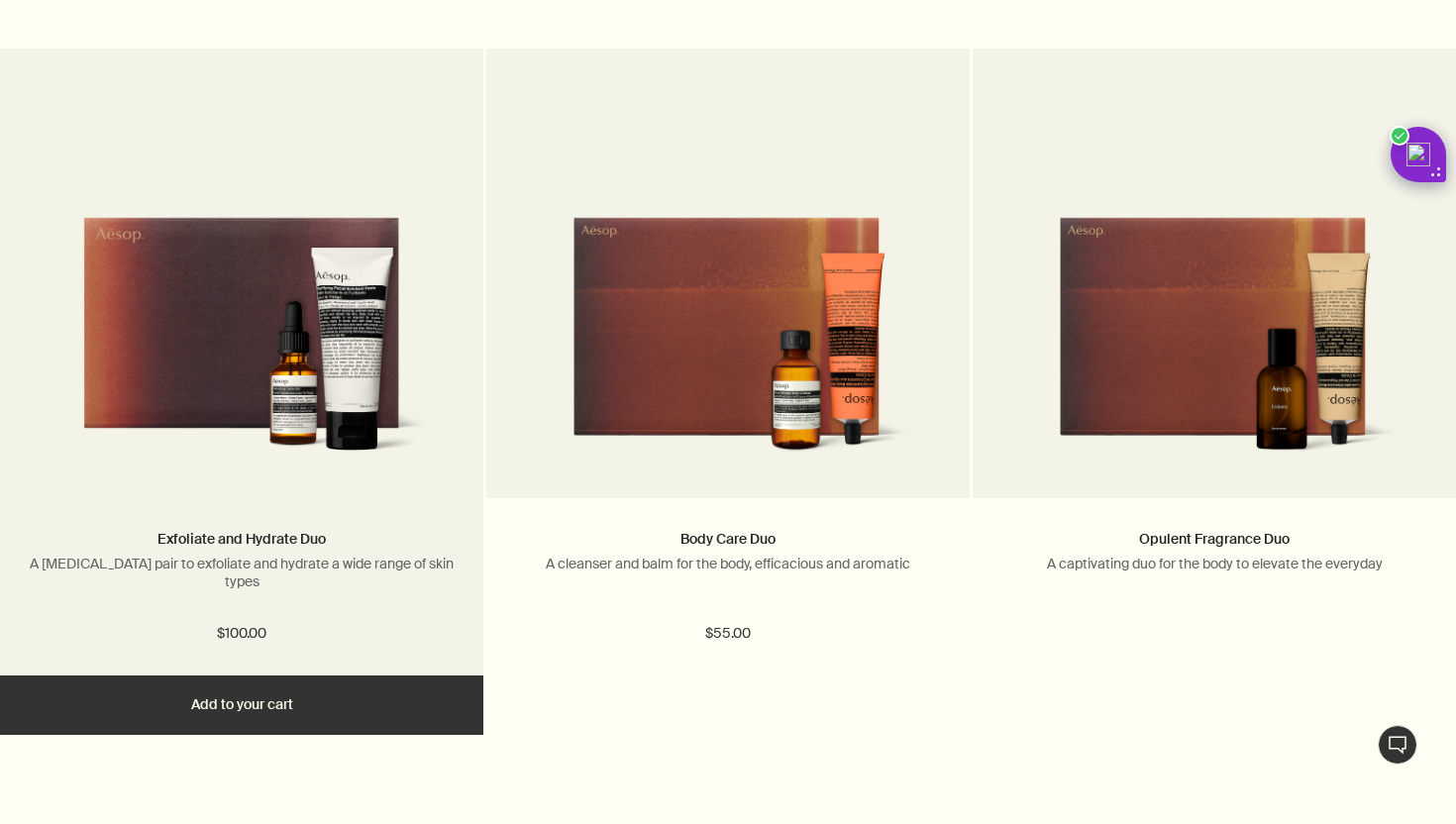 click at bounding box center (242, 340) 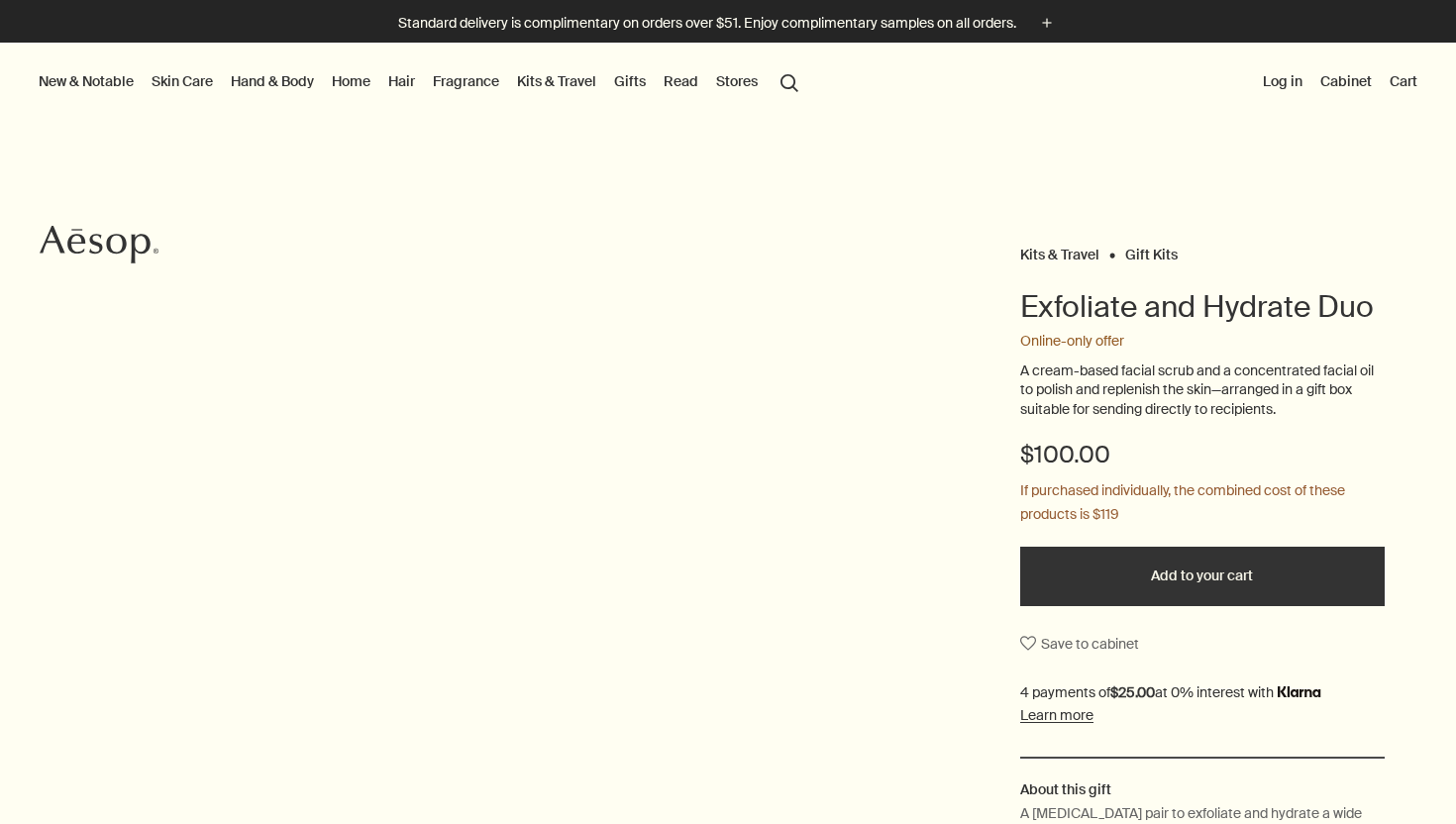 scroll, scrollTop: 0, scrollLeft: 0, axis: both 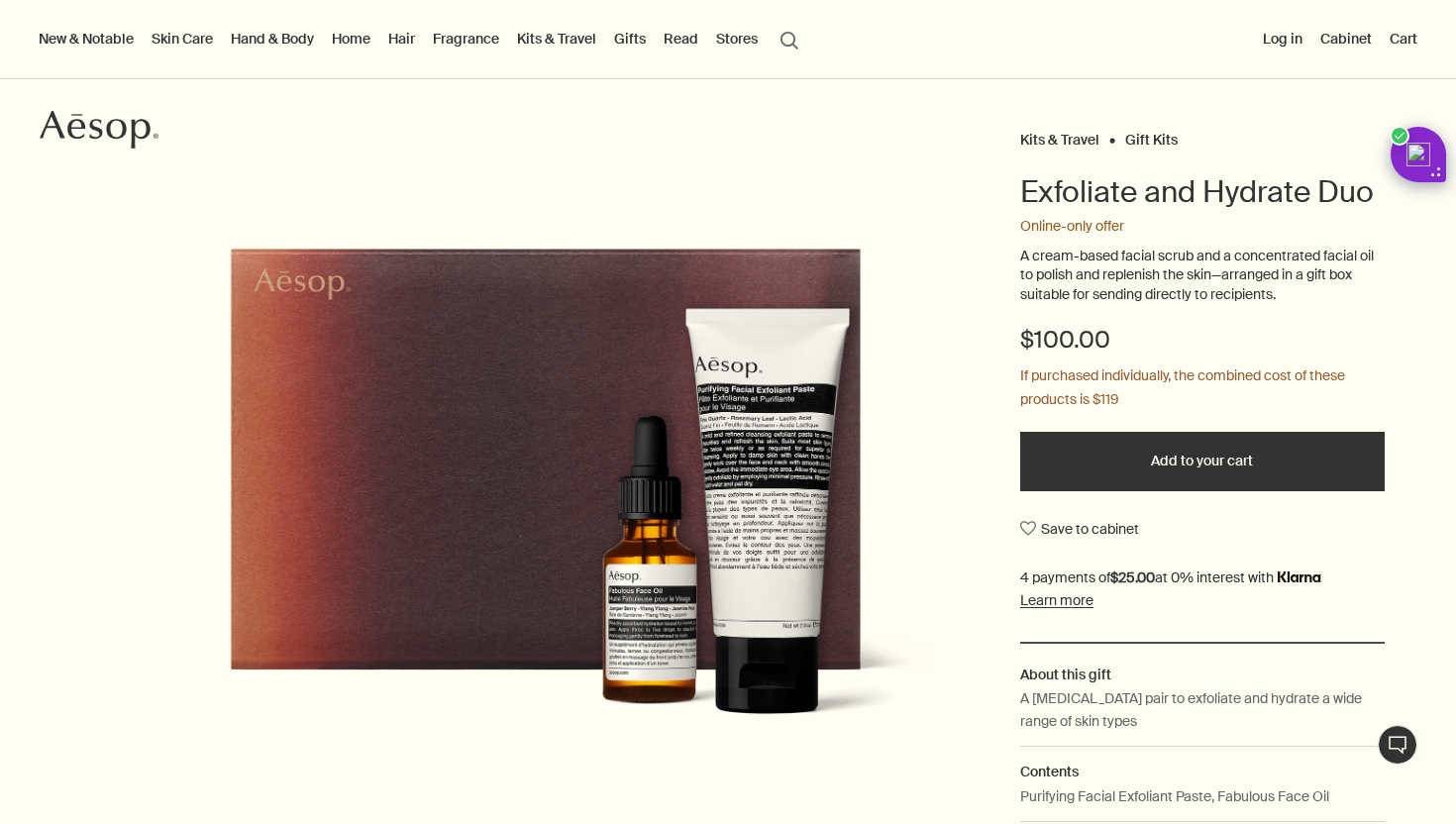 click at bounding box center [547, 492] 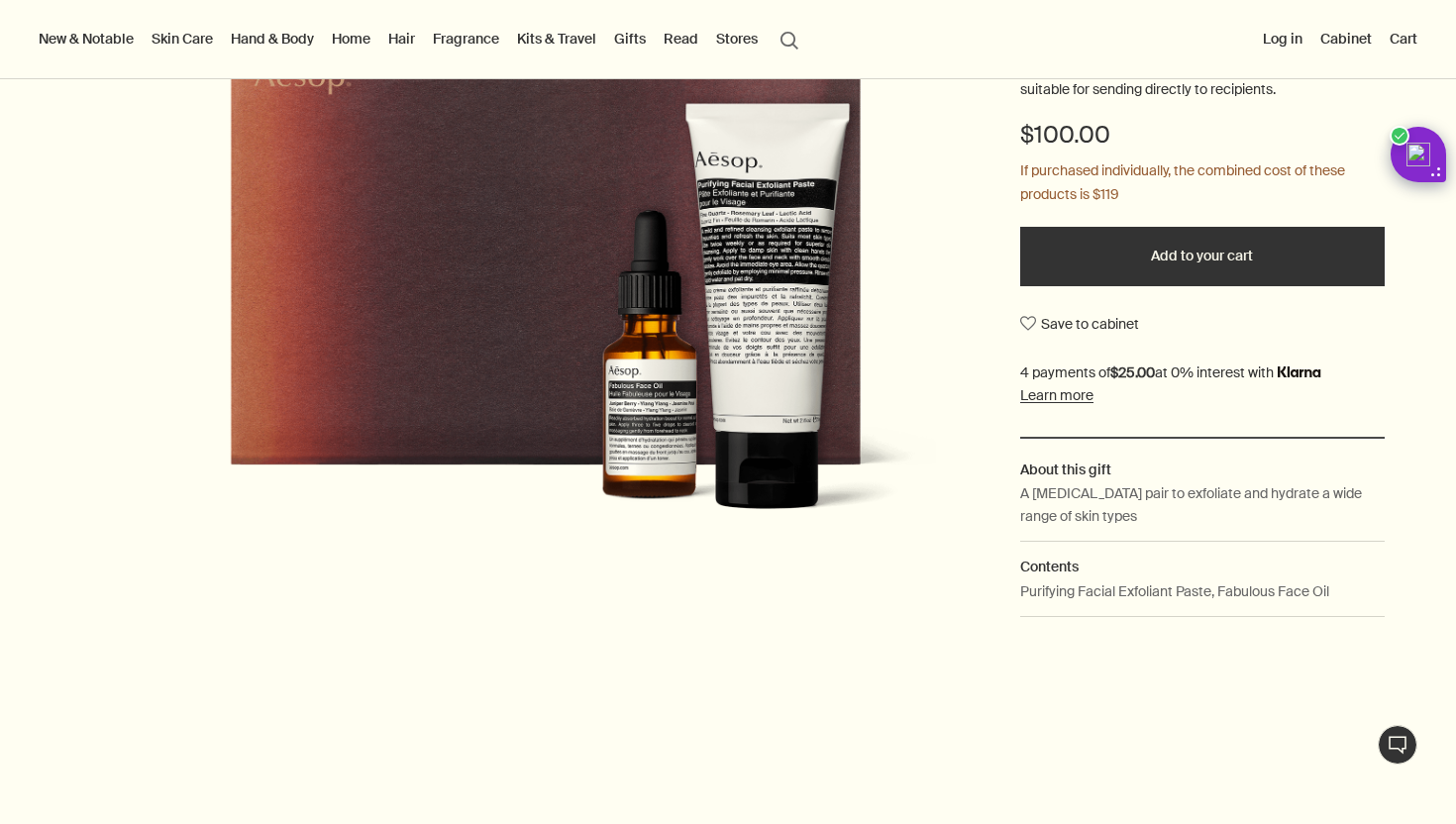 scroll, scrollTop: 412, scrollLeft: 0, axis: vertical 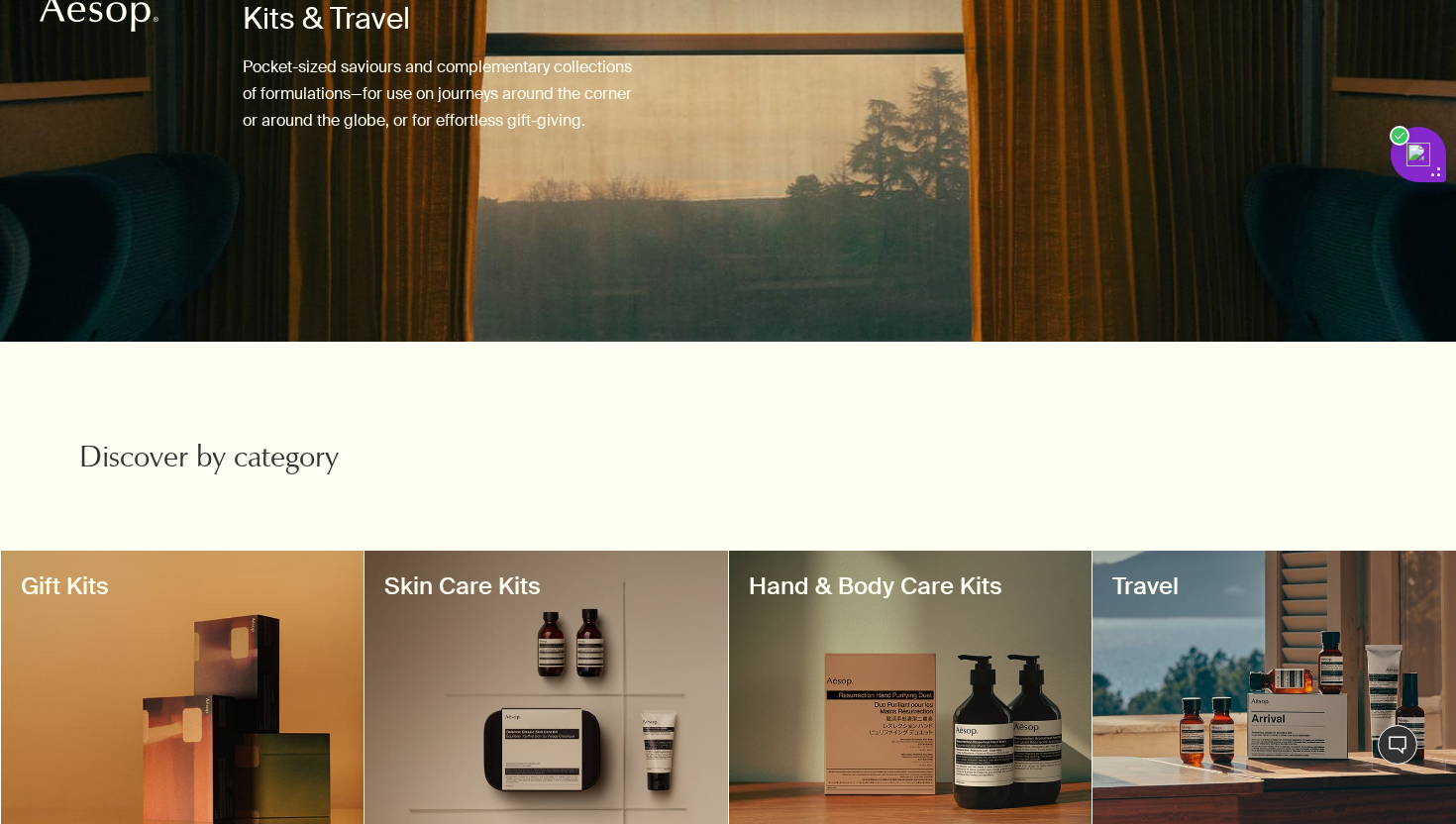 click on "Hand & Body Care Kits" at bounding box center (910, 586) 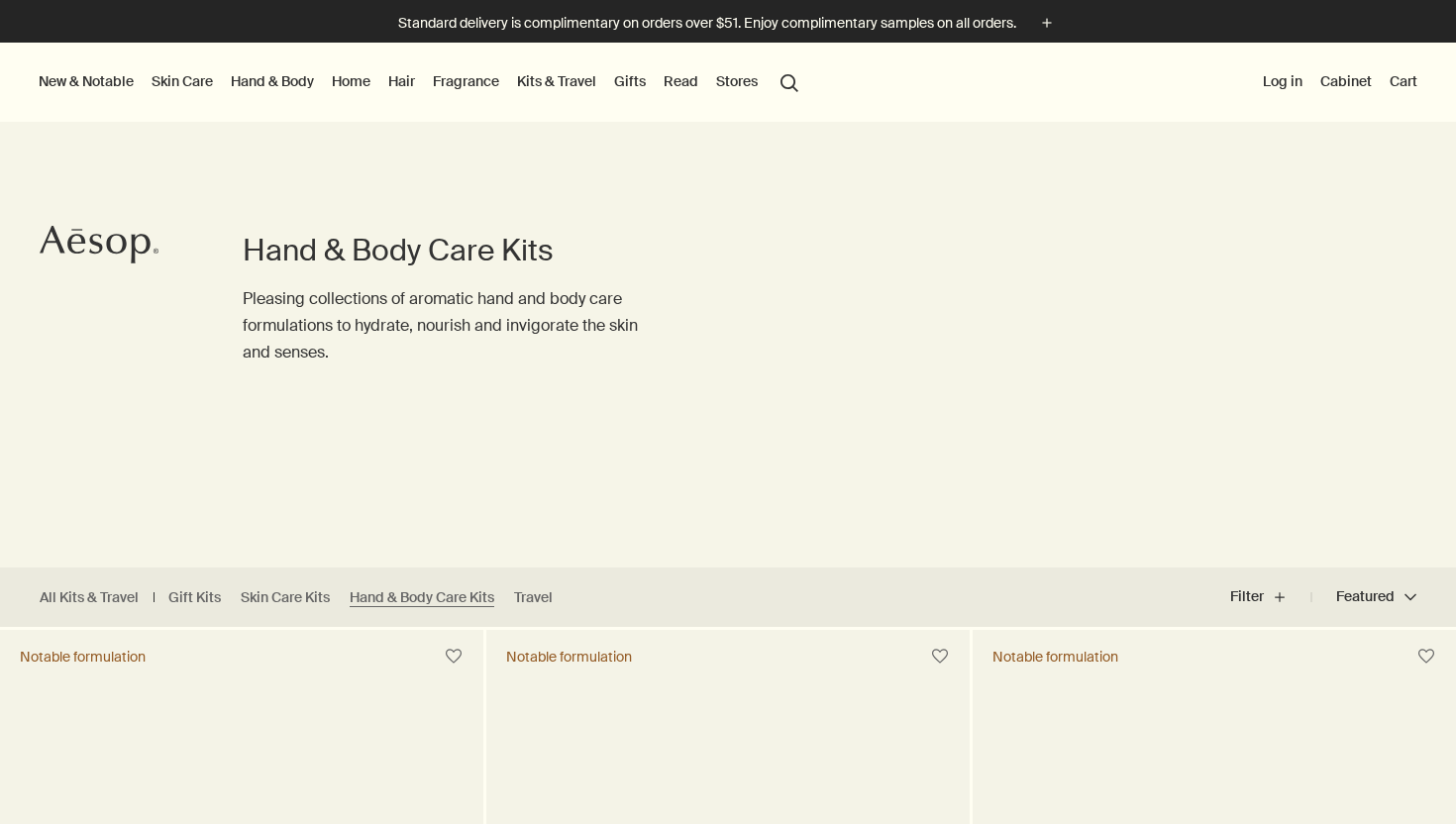 scroll, scrollTop: 135, scrollLeft: 0, axis: vertical 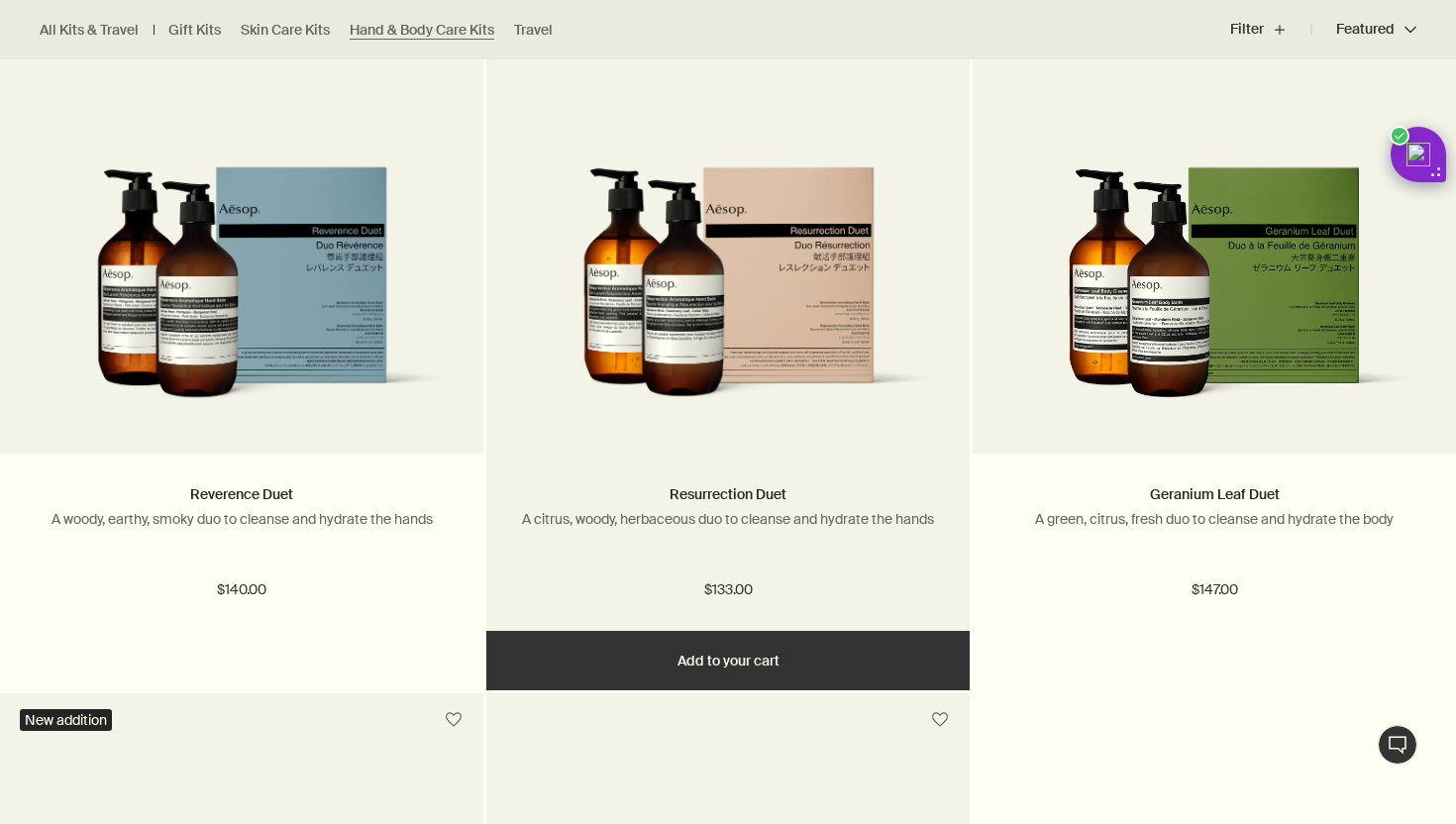 click on "Add Add to your cart" at bounding box center [728, 661] 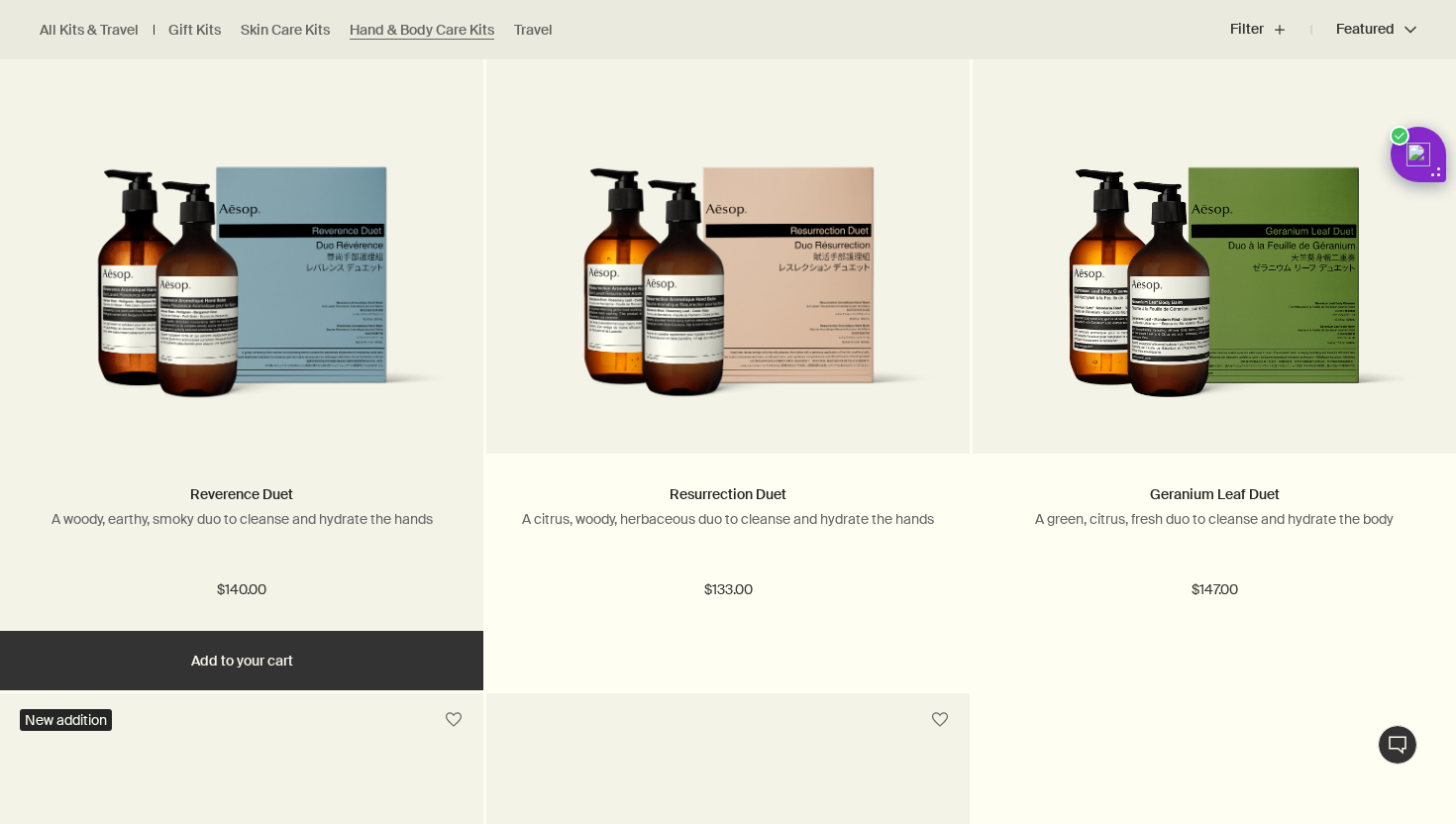 click on "Add Add to your cart" at bounding box center [242, 661] 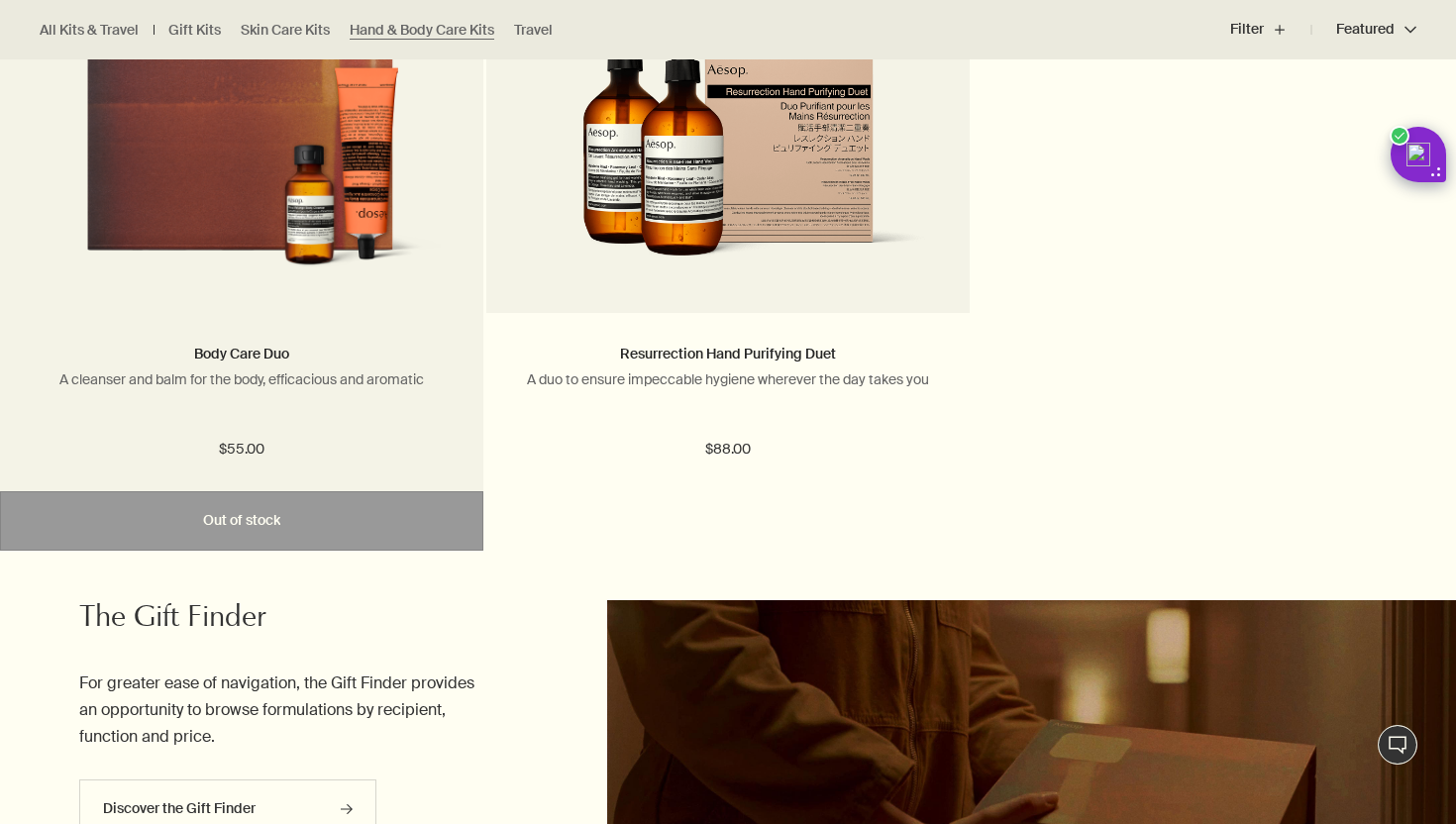 scroll, scrollTop: 1771, scrollLeft: 0, axis: vertical 